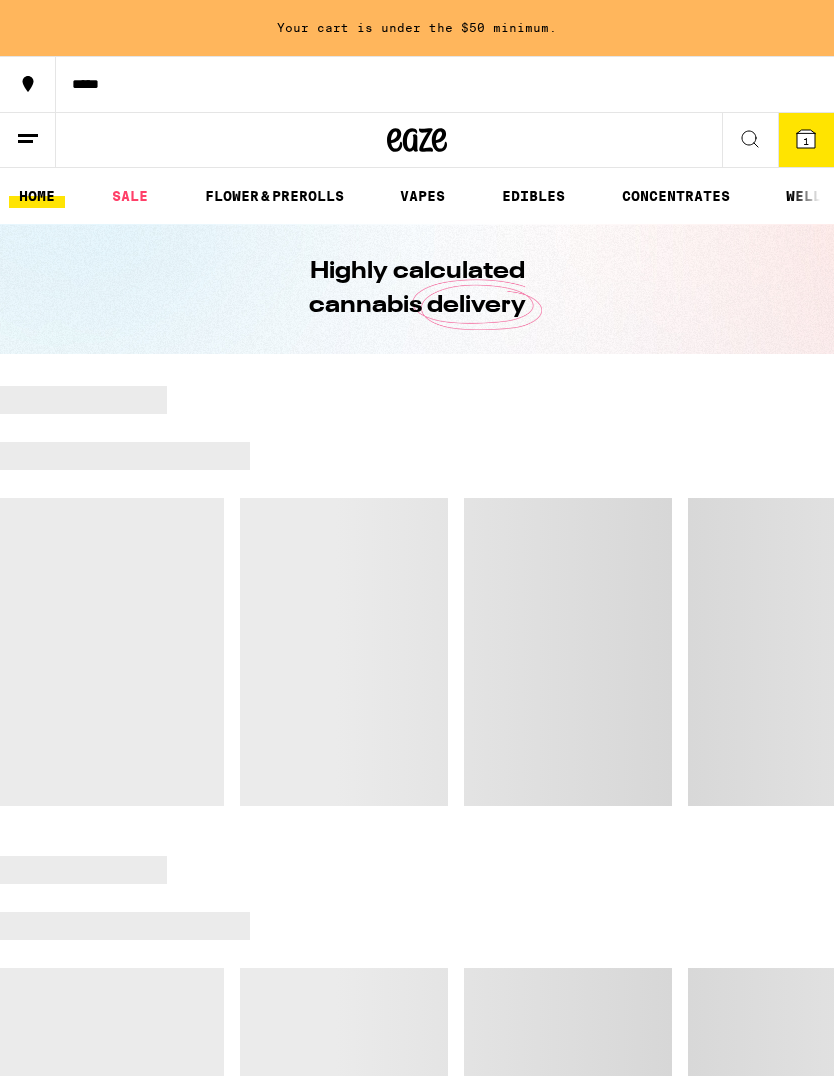 scroll, scrollTop: 0, scrollLeft: 0, axis: both 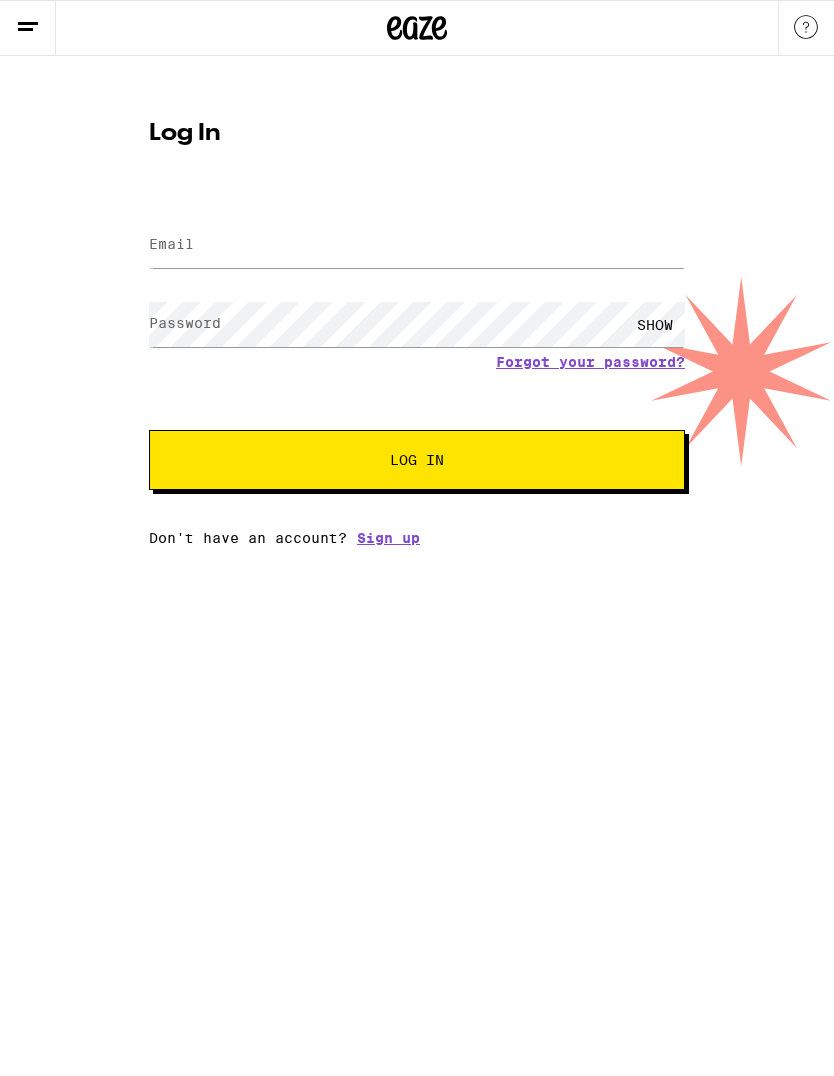 click on "Email" at bounding box center (171, 244) 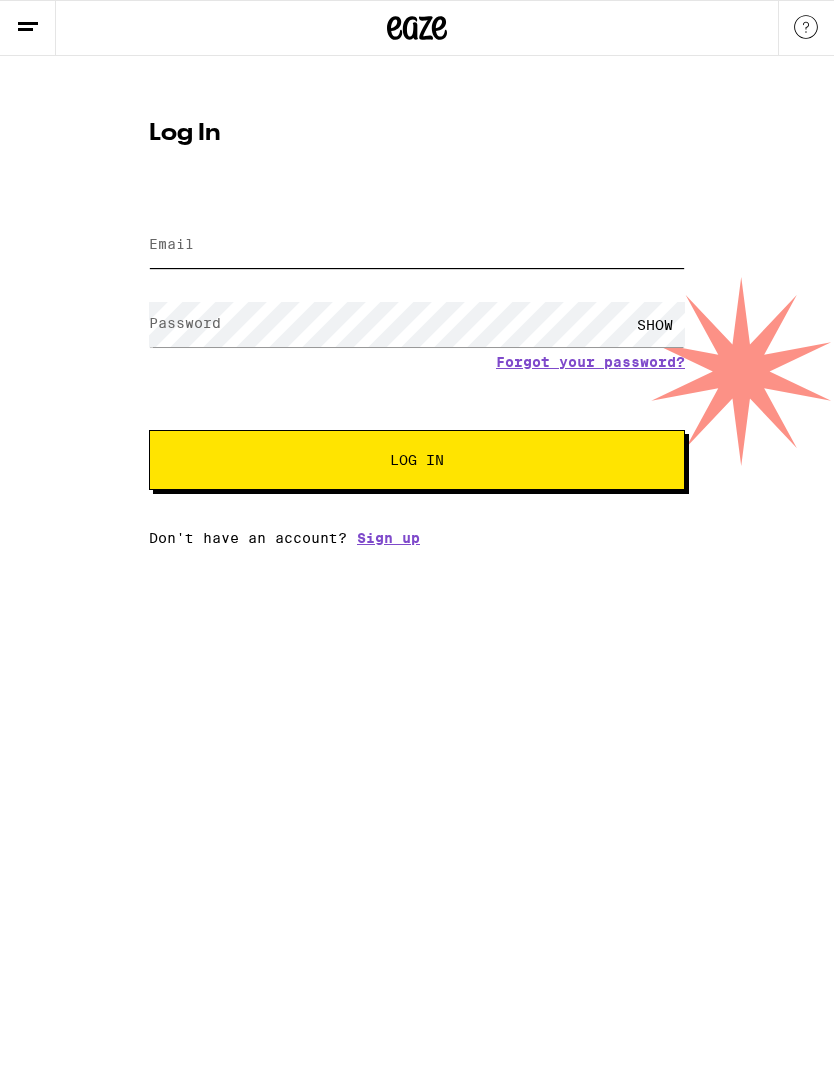 type on "[EMAIL]" 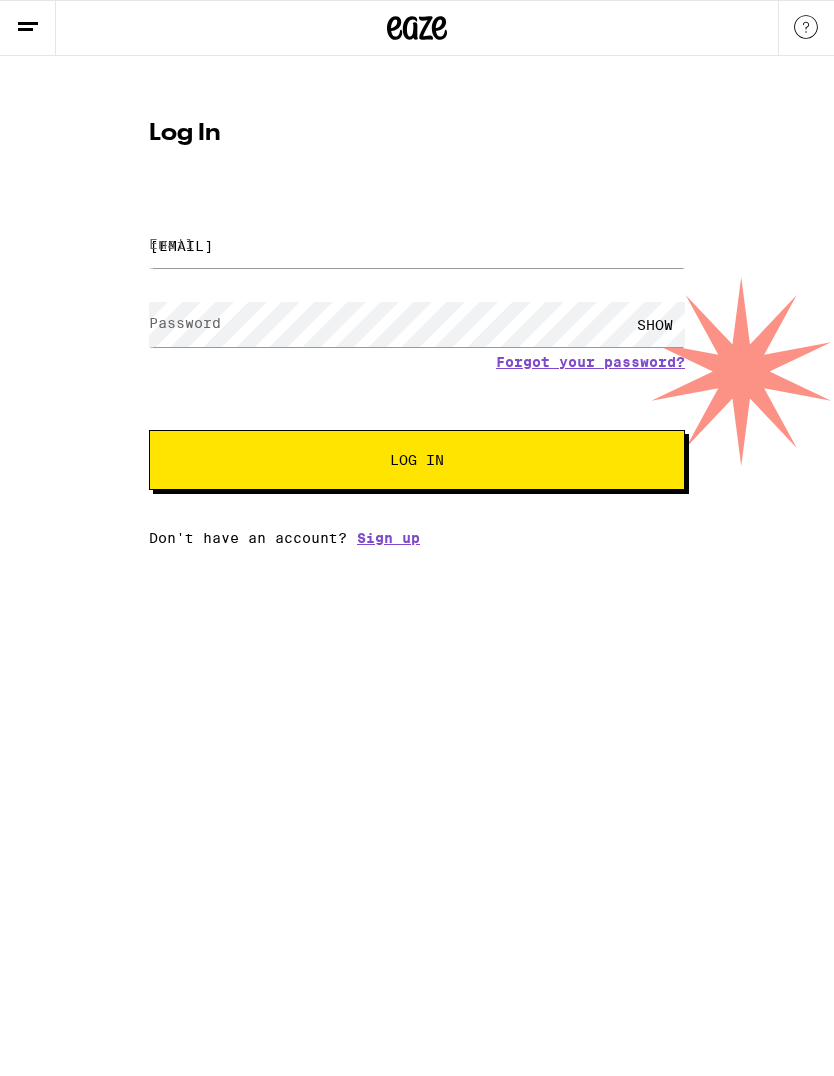 click on "Log In" at bounding box center [417, 460] 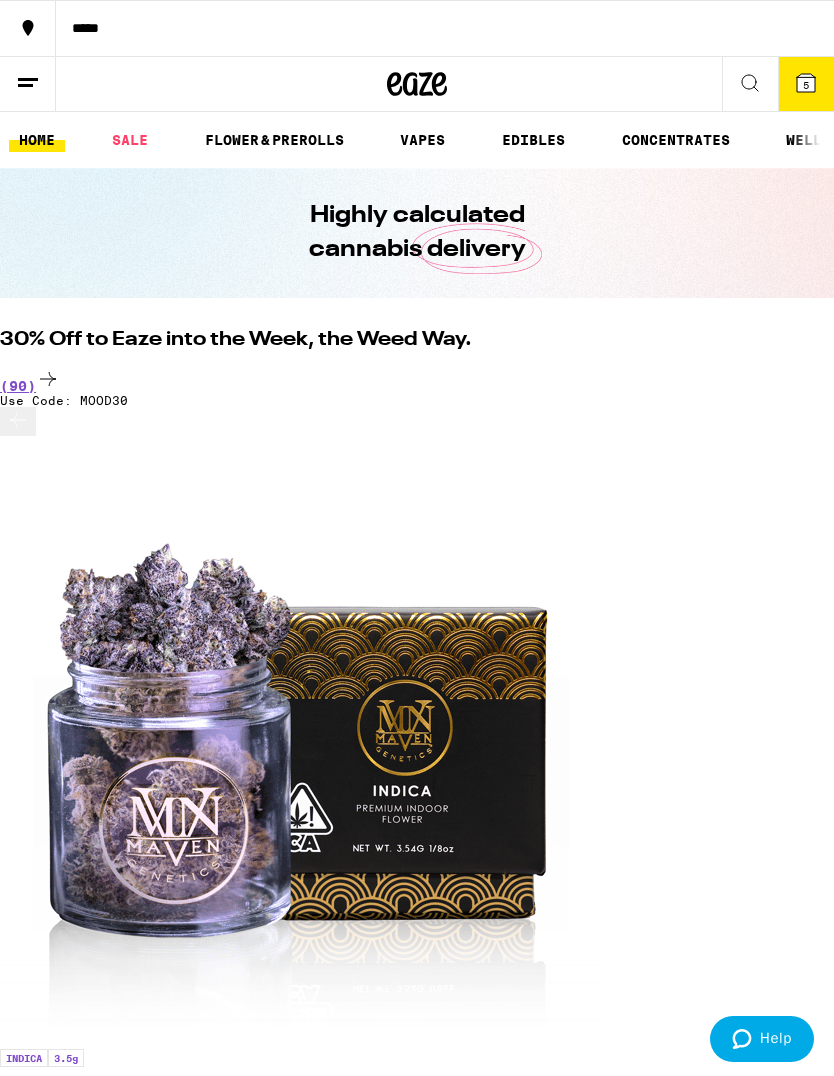 click at bounding box center (28, 84) 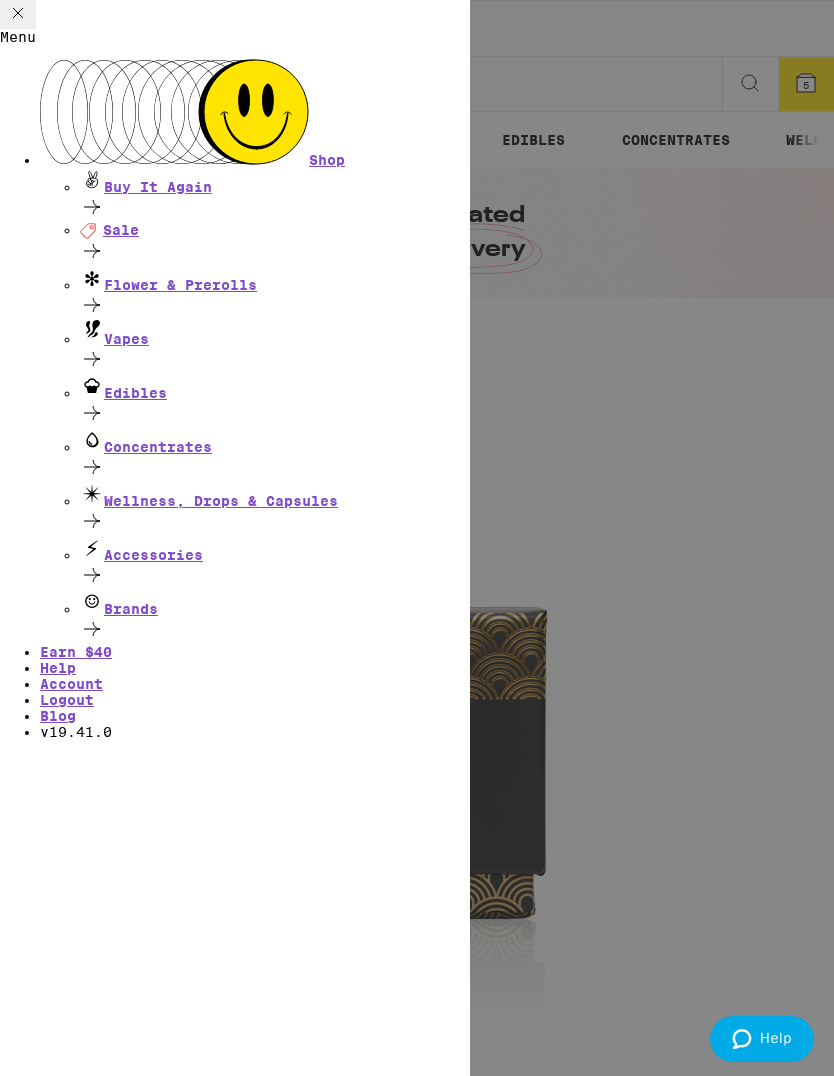 click on "Menu Shop Buy It Again Deal Created with Sketch. Sale Flower & Prerolls Vapes Edibles Concentrates Wellness, Drops & Capsules Accessories Brands Earn $ 40 Help Account Logout Blog v  19.41.0" at bounding box center [417, 538] 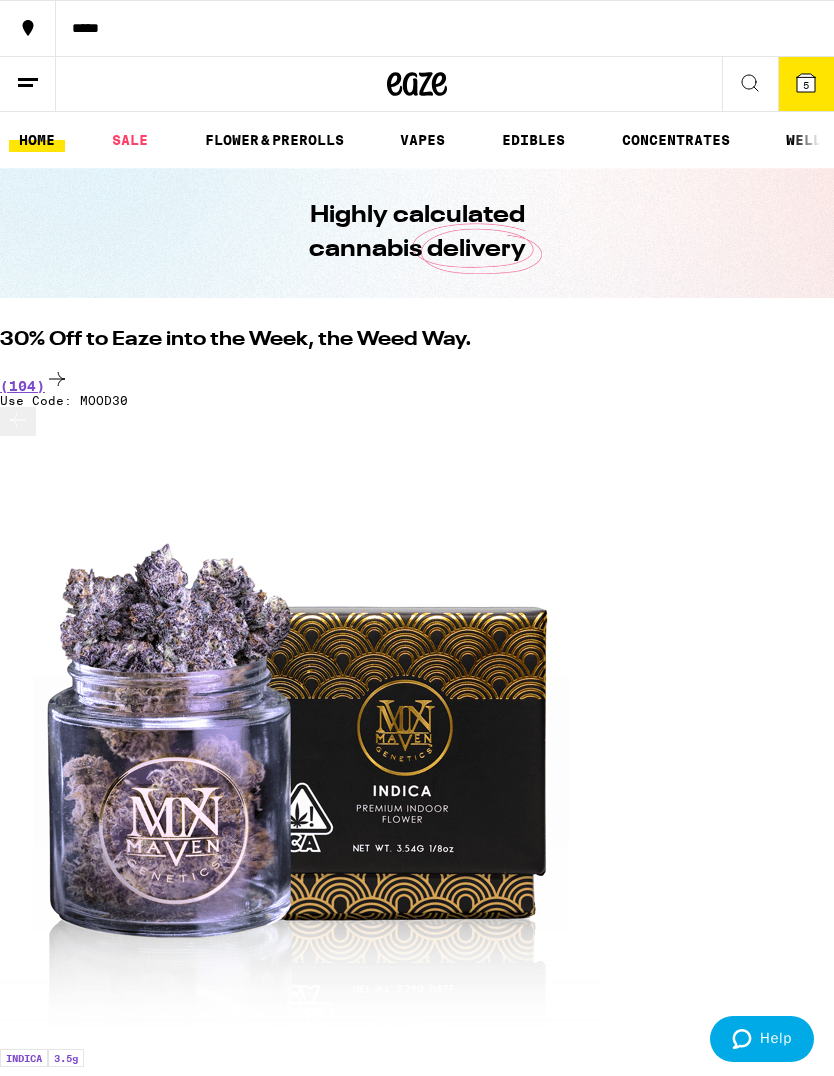 scroll, scrollTop: 0, scrollLeft: 0, axis: both 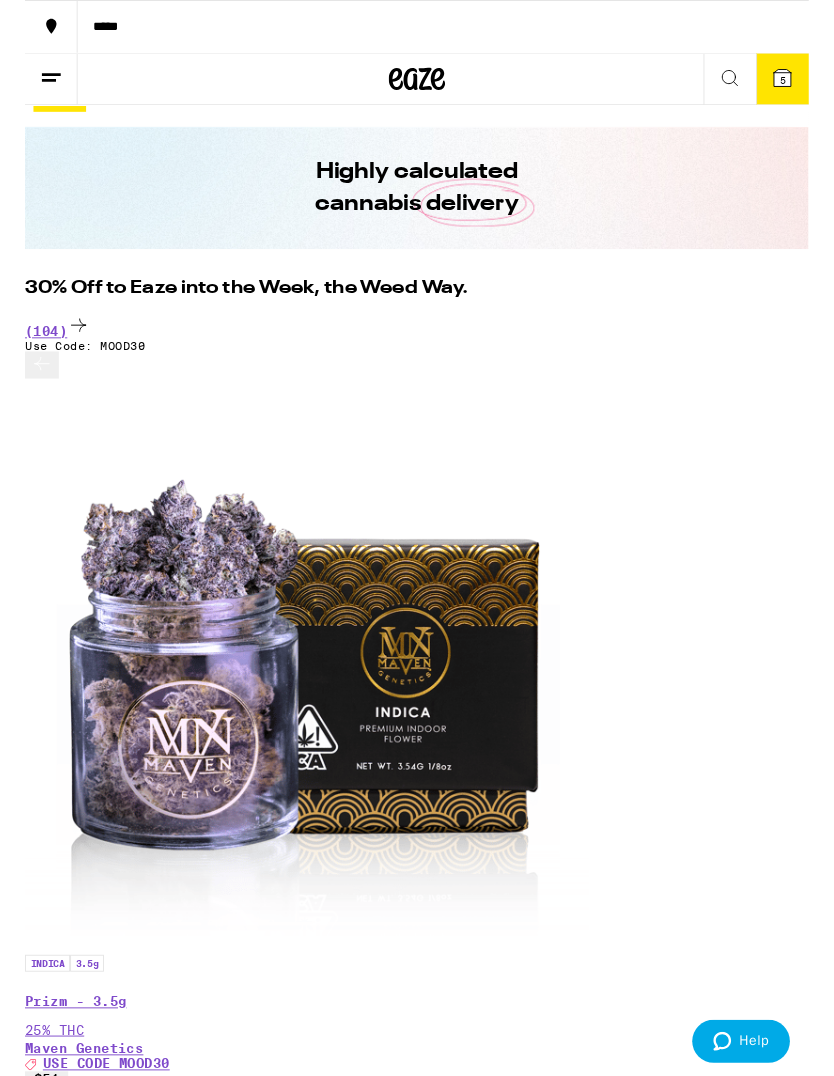 click 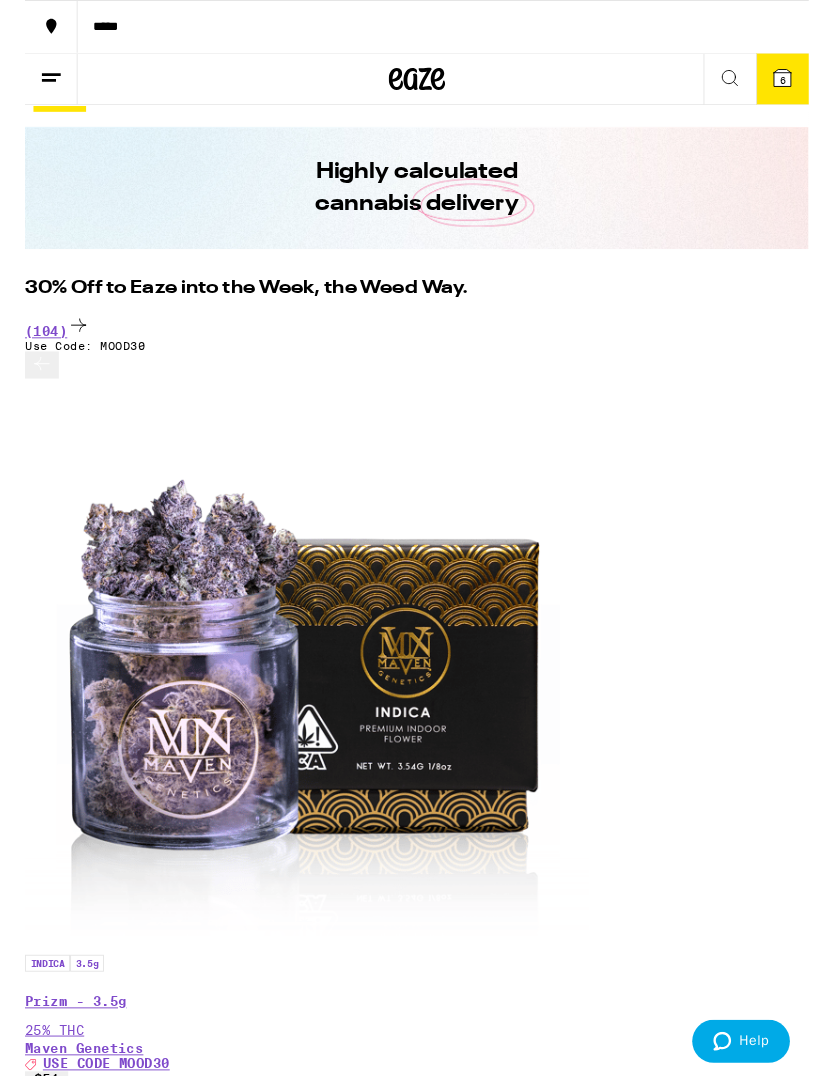 click 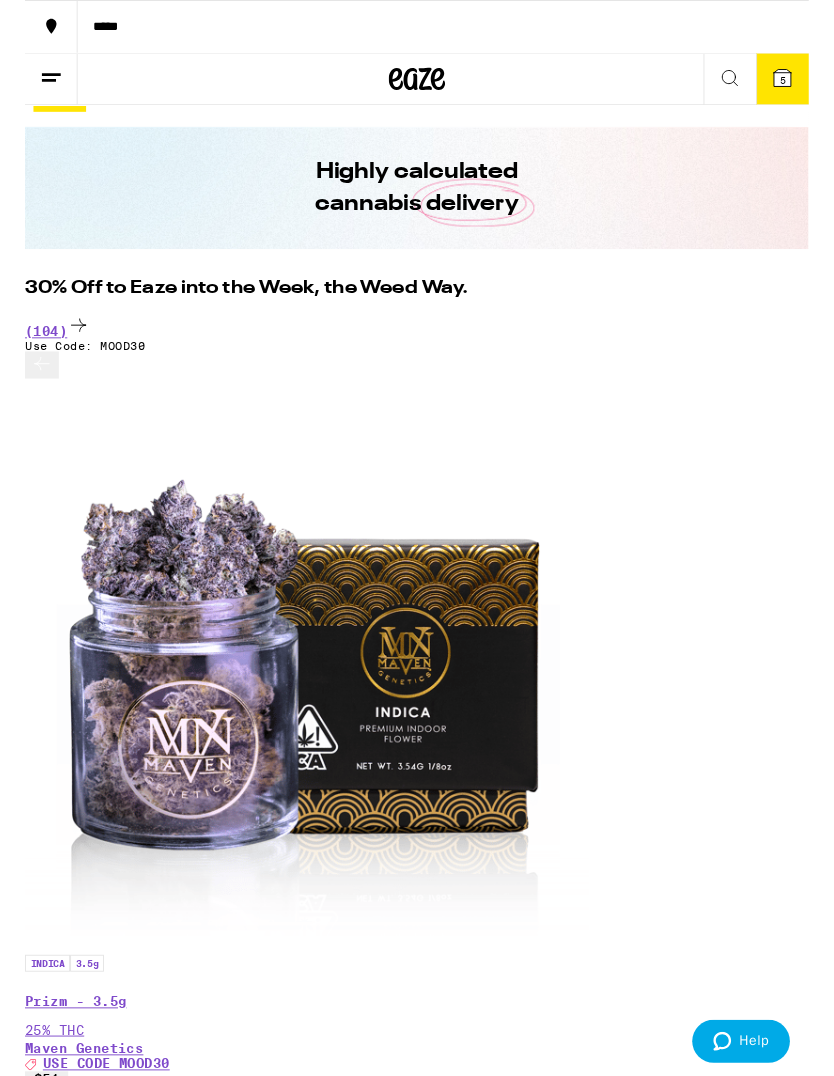 click 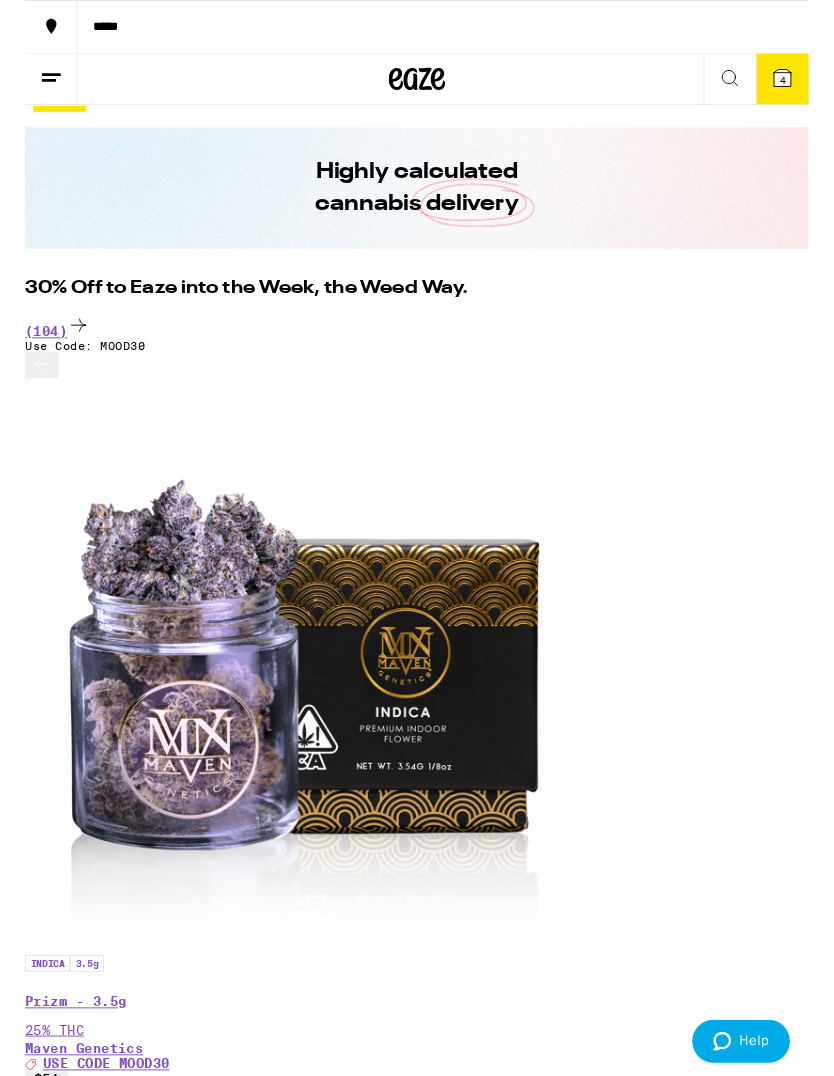 click 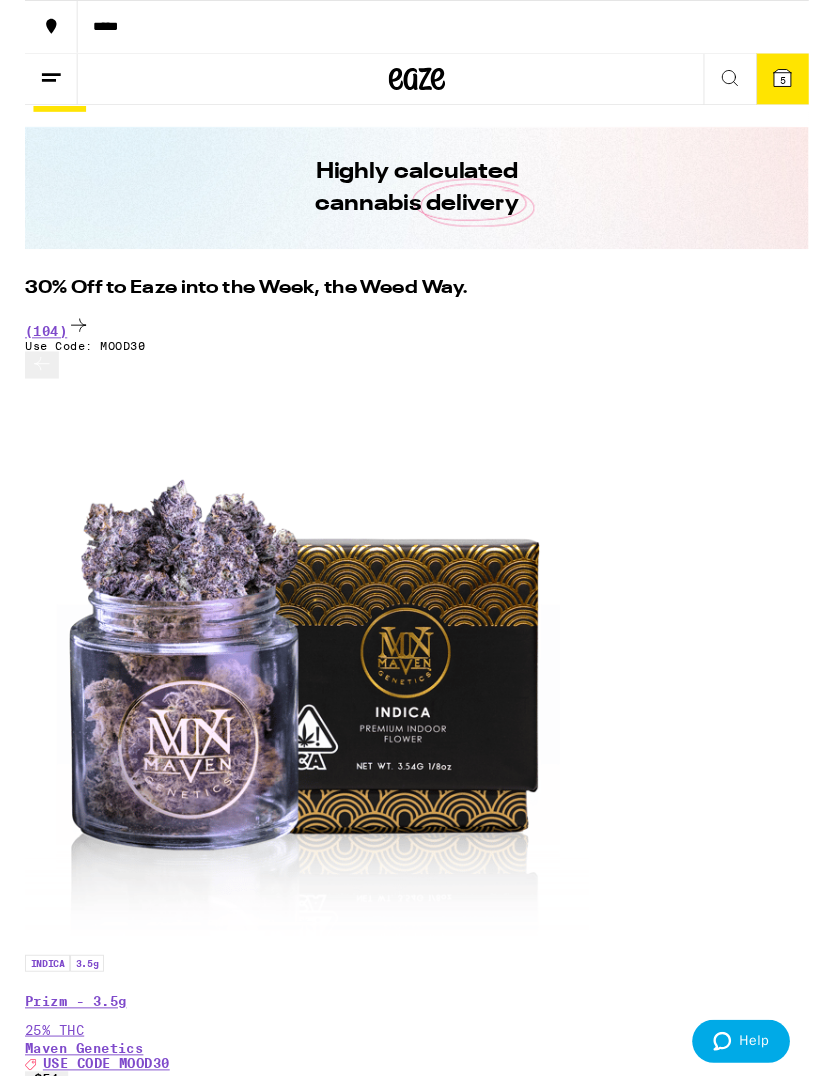 scroll, scrollTop: 0, scrollLeft: 8502, axis: horizontal 